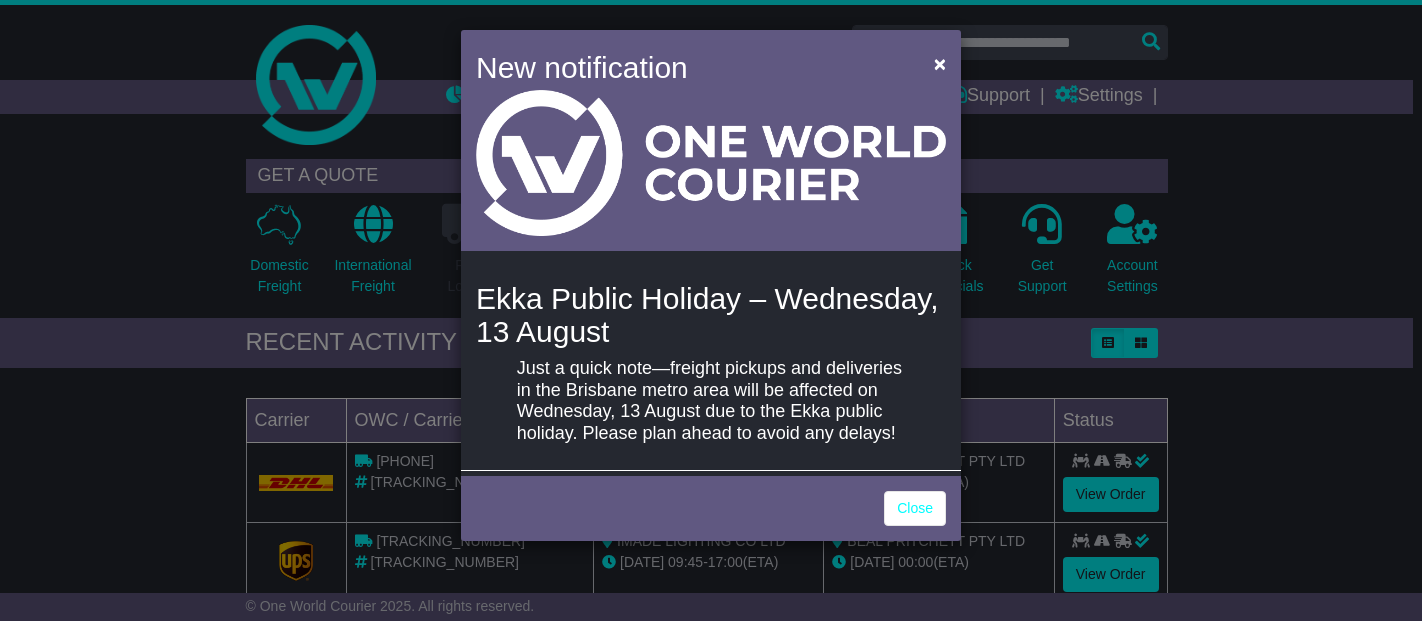scroll, scrollTop: 0, scrollLeft: 0, axis: both 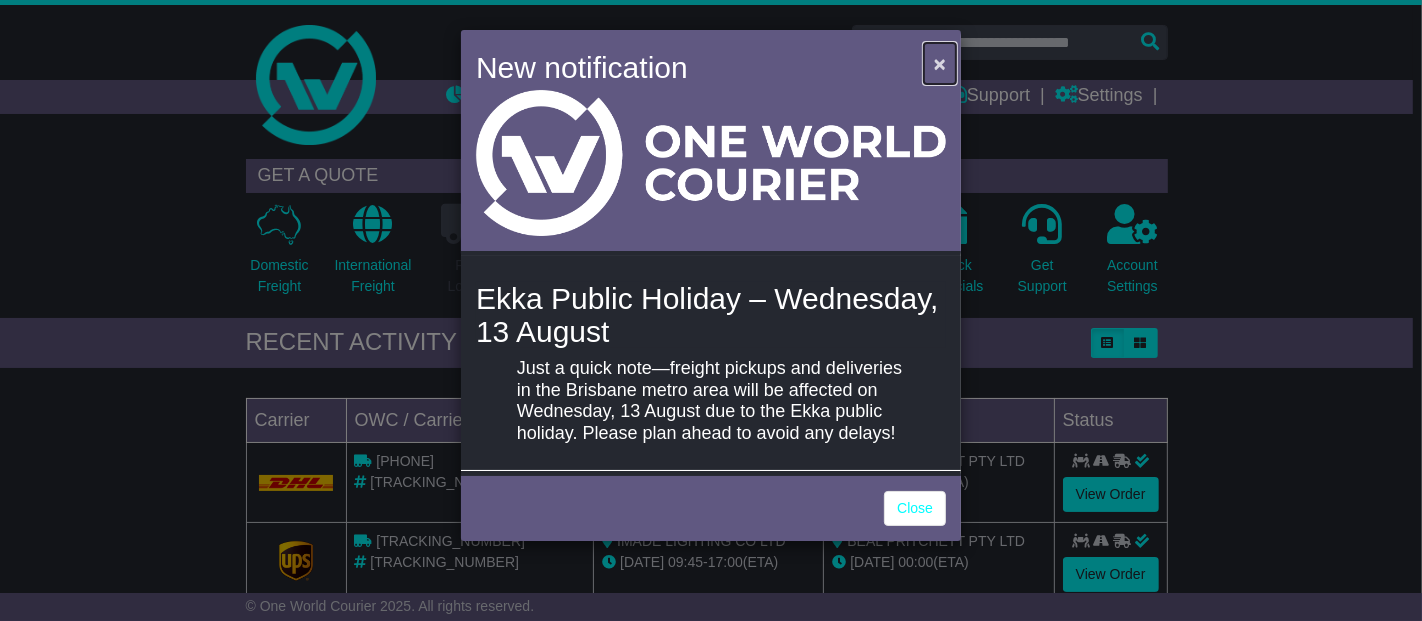 click on "×" at bounding box center [940, 63] 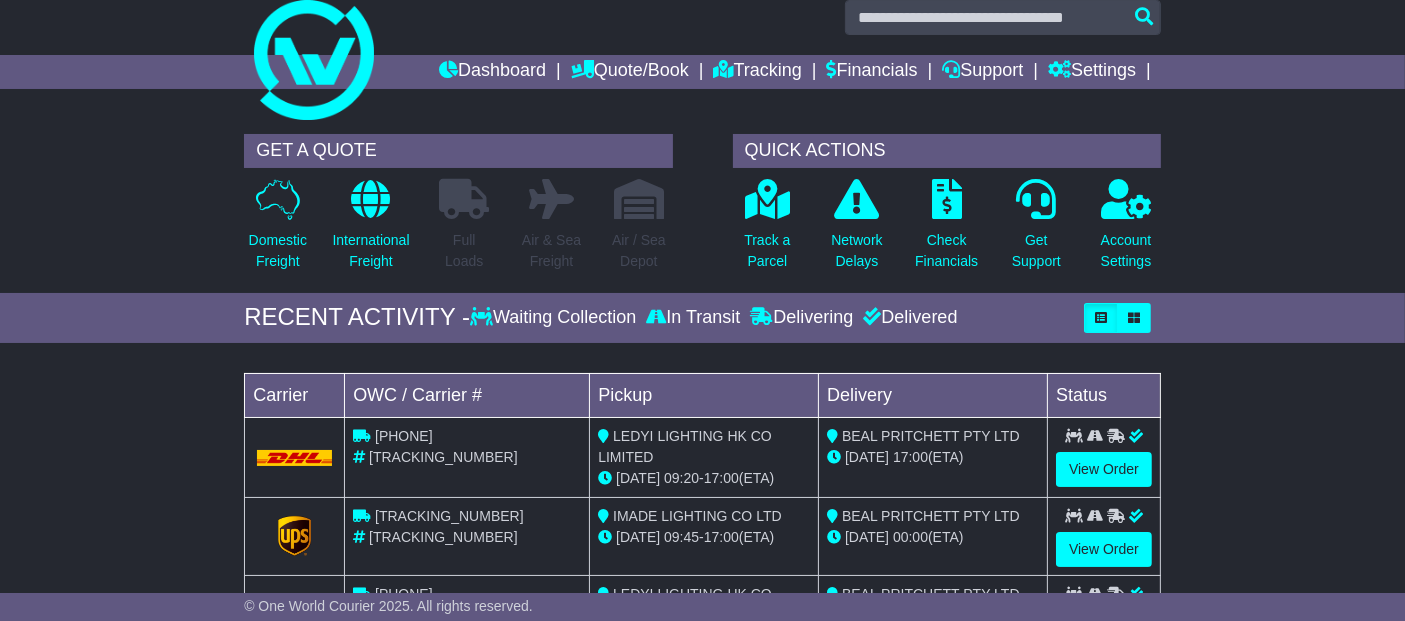 scroll, scrollTop: 0, scrollLeft: 0, axis: both 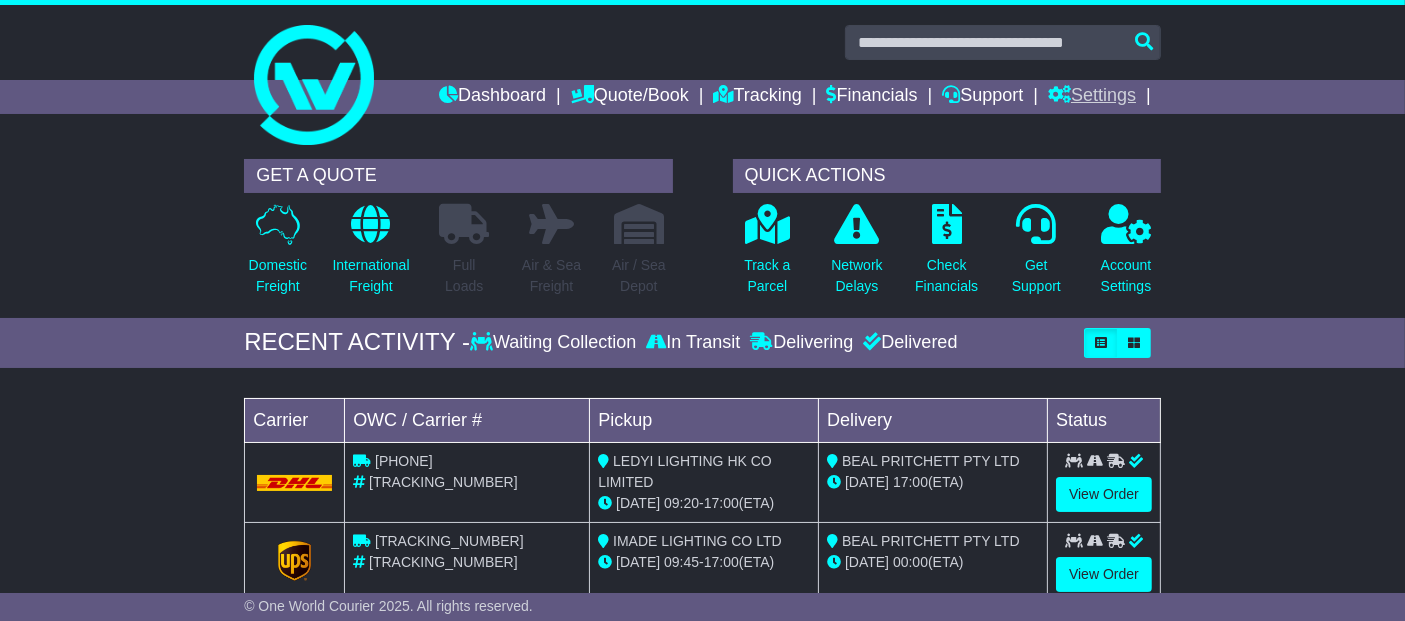 click on "Settings" at bounding box center [1092, 97] 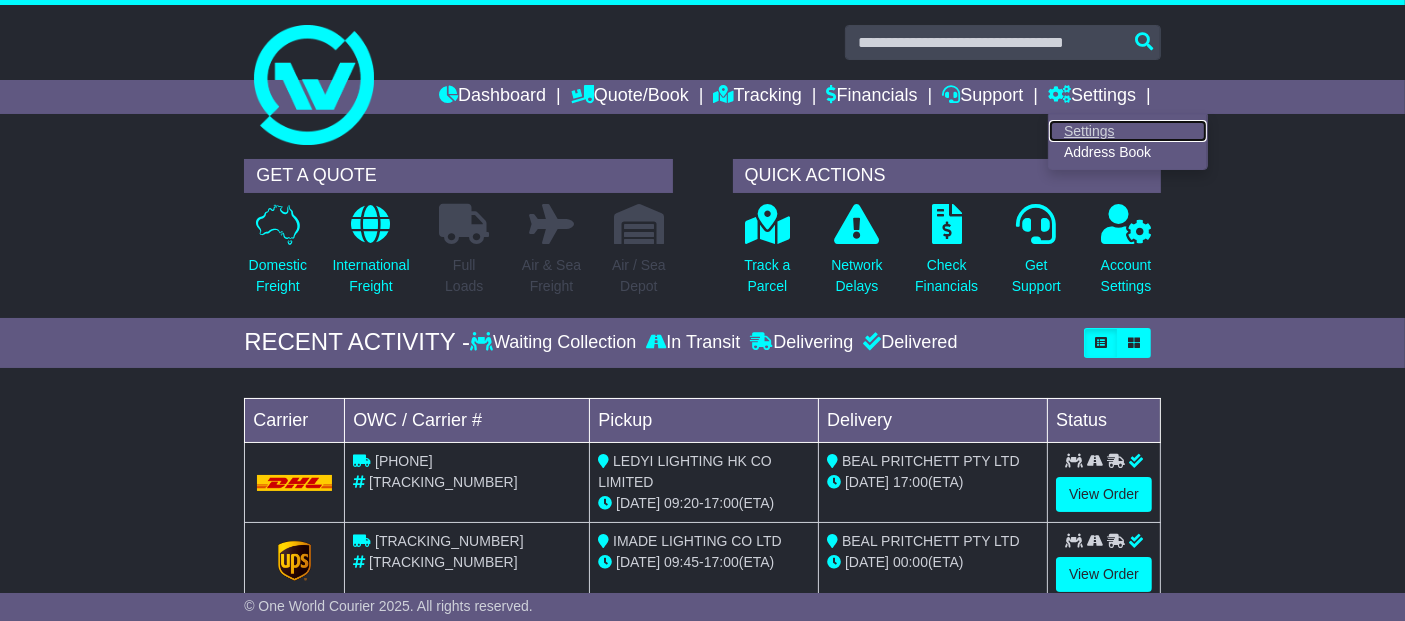 click on "Settings" at bounding box center (1128, 131) 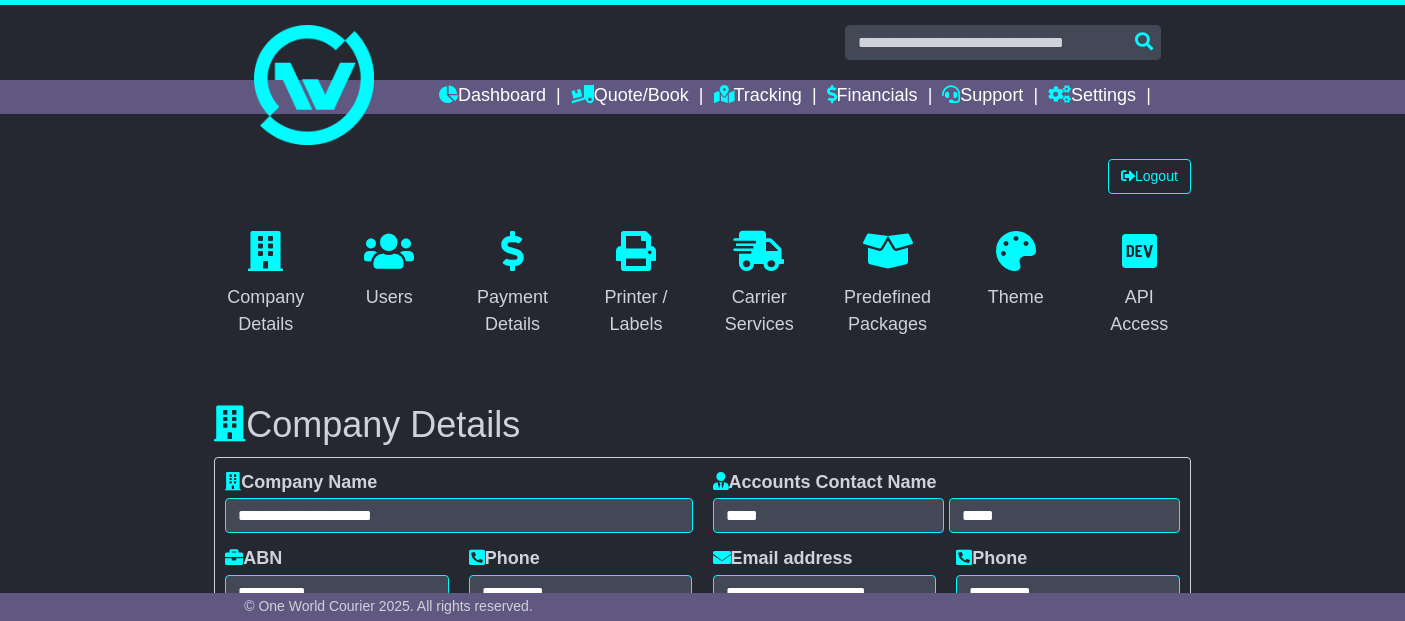 select on "**********" 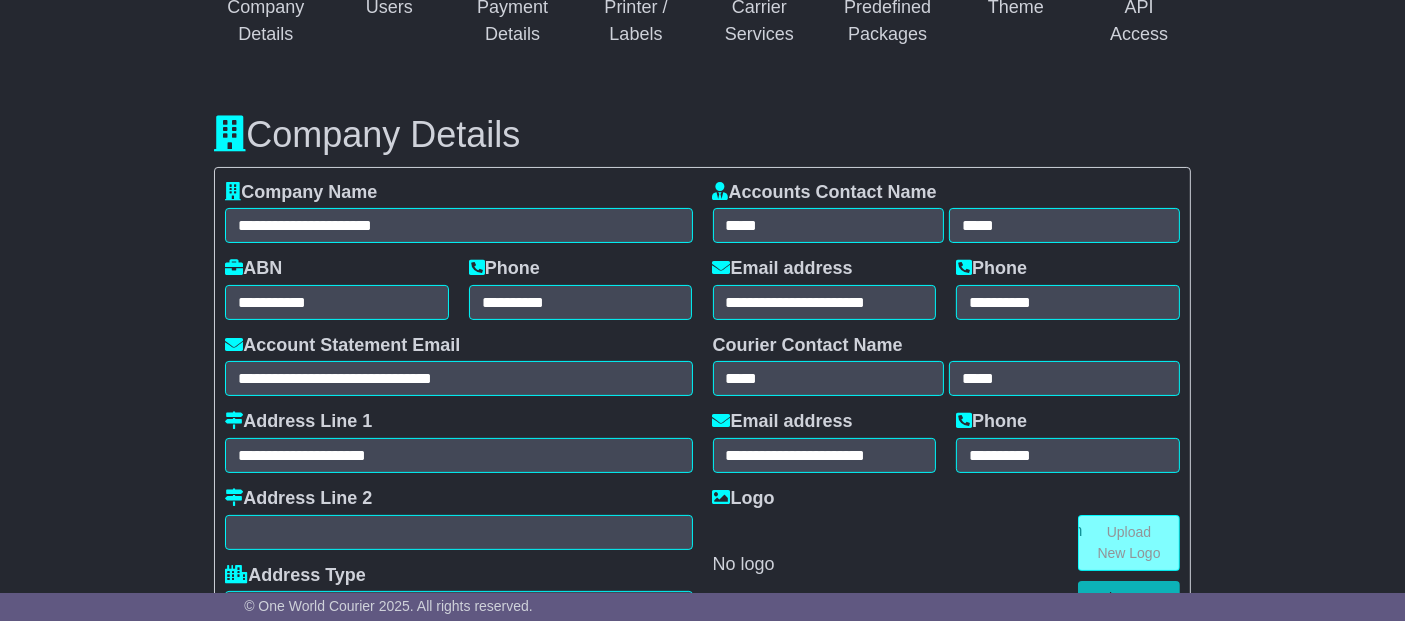 scroll, scrollTop: 333, scrollLeft: 0, axis: vertical 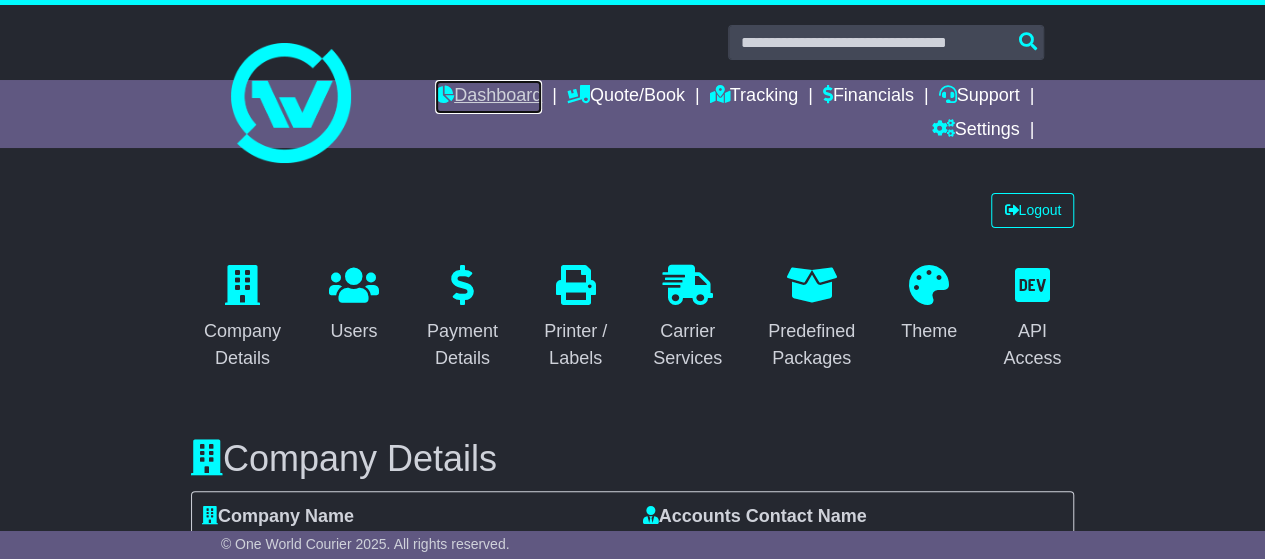 click on "Dashboard" at bounding box center [488, 97] 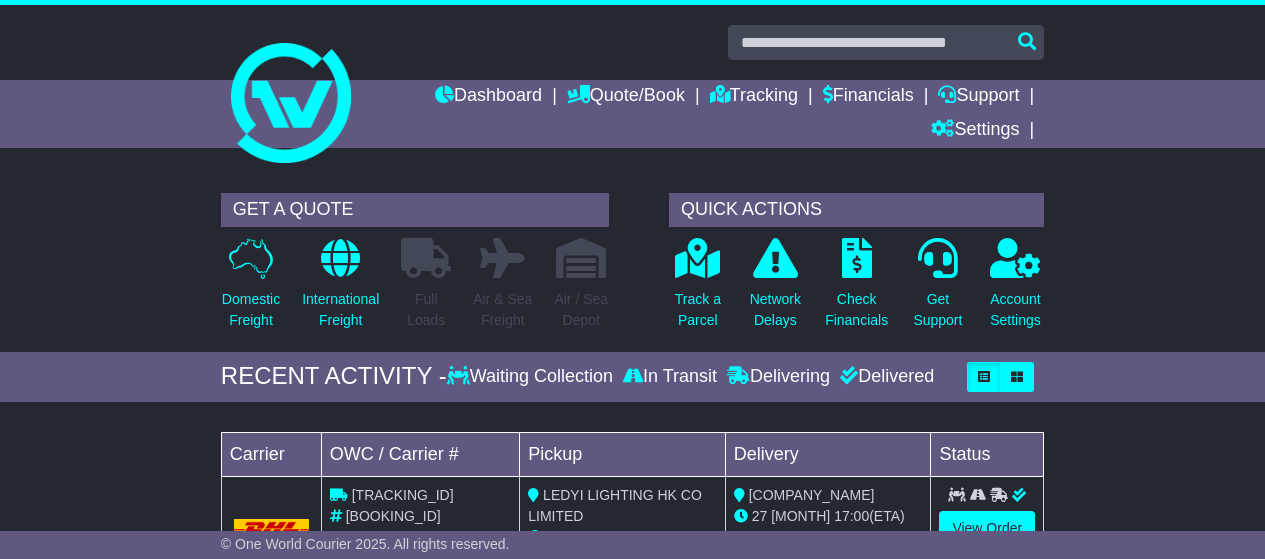scroll, scrollTop: 0, scrollLeft: 0, axis: both 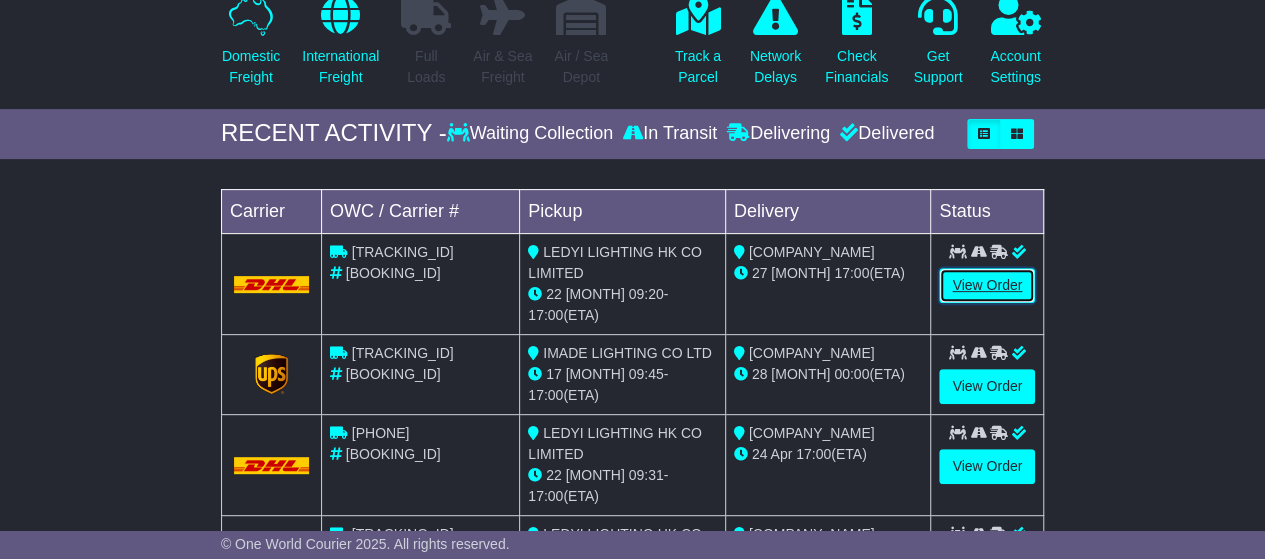 click on "View Order" at bounding box center [987, 285] 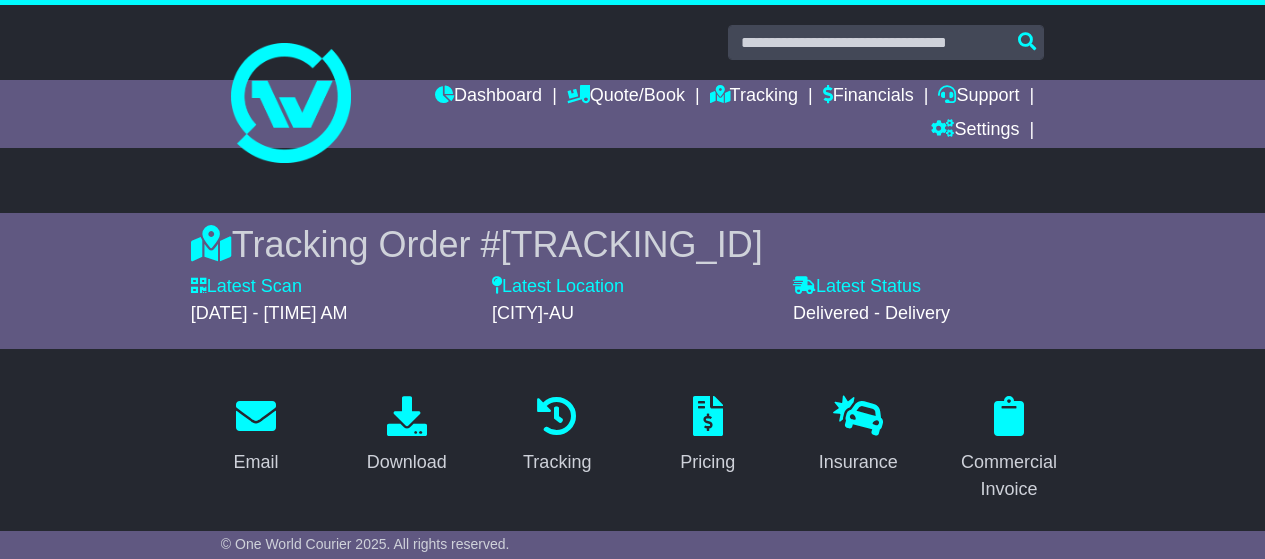 scroll, scrollTop: 301, scrollLeft: 0, axis: vertical 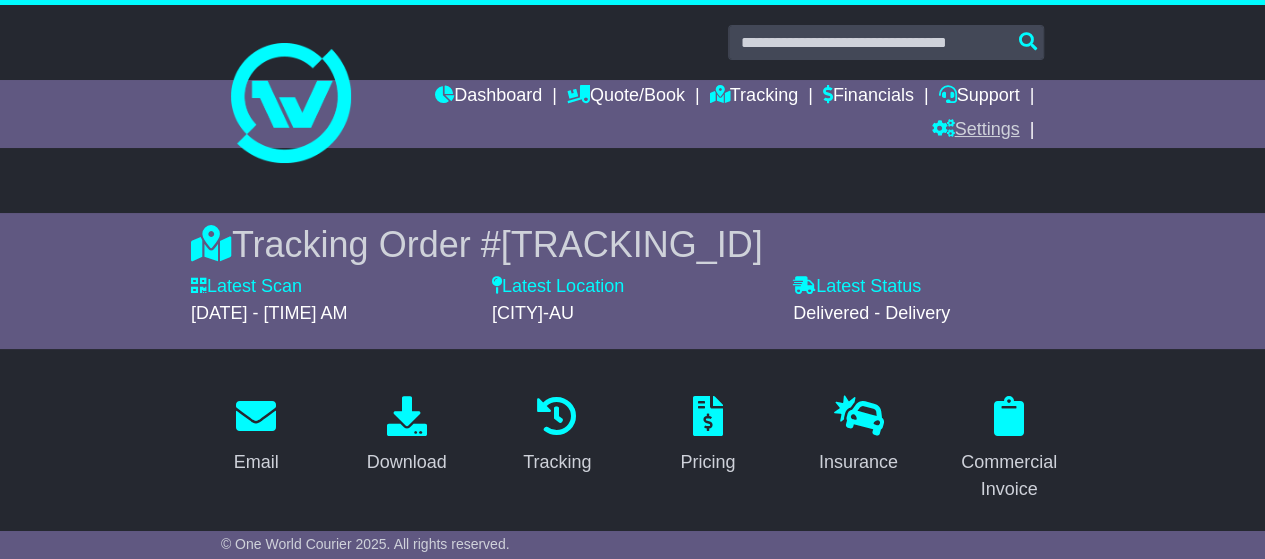 click on "Settings" at bounding box center [975, 131] 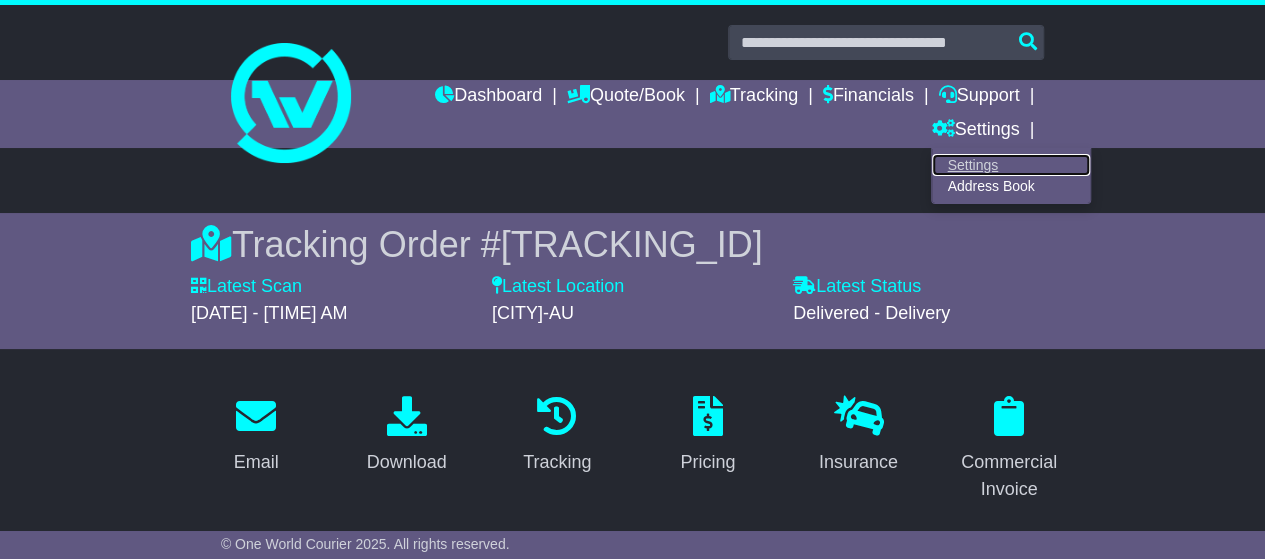 click on "Settings" at bounding box center (1011, 165) 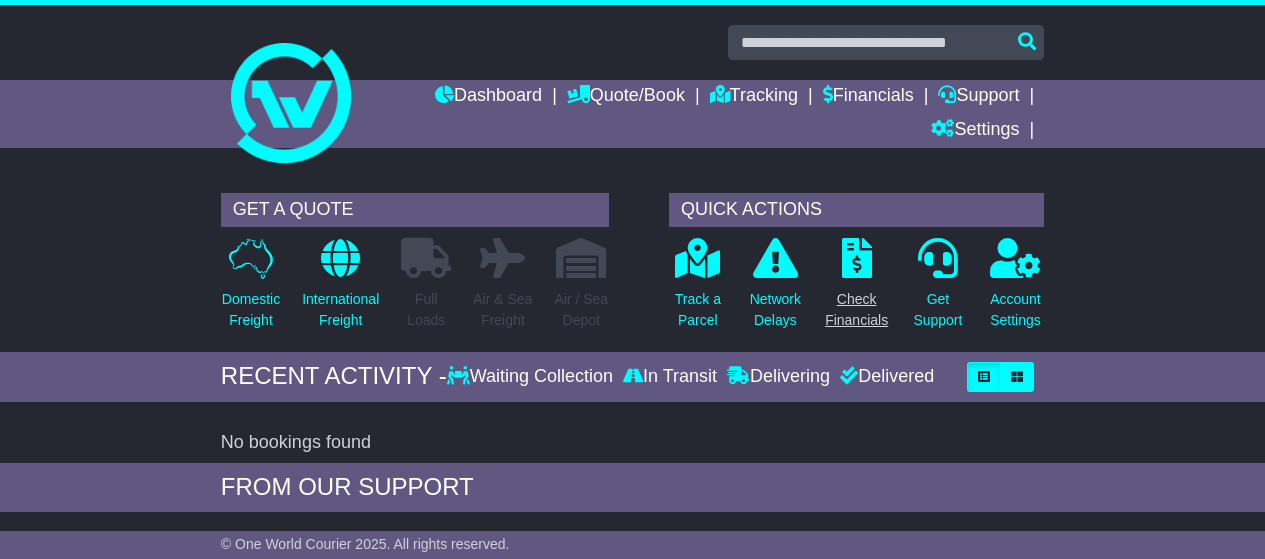 scroll, scrollTop: 0, scrollLeft: 0, axis: both 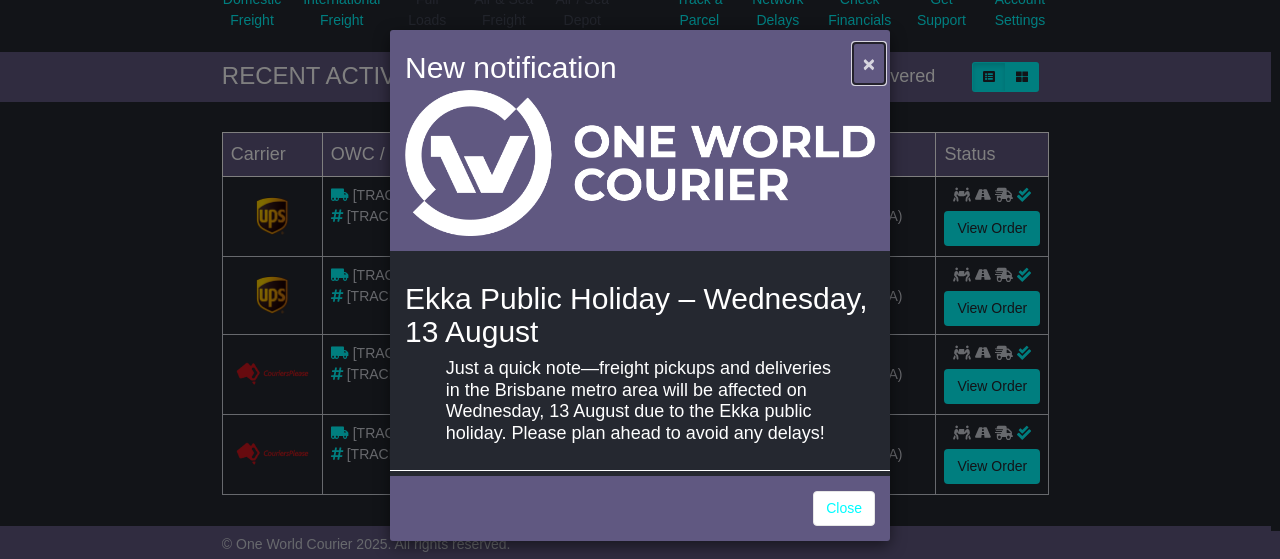 click on "×" at bounding box center [869, 63] 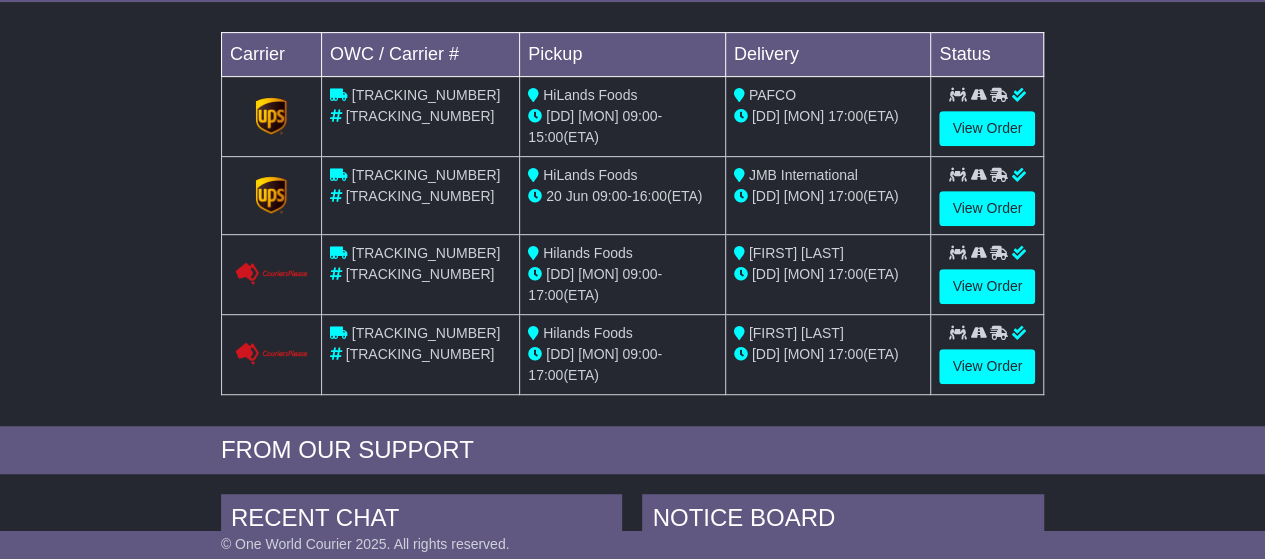 scroll, scrollTop: 0, scrollLeft: 0, axis: both 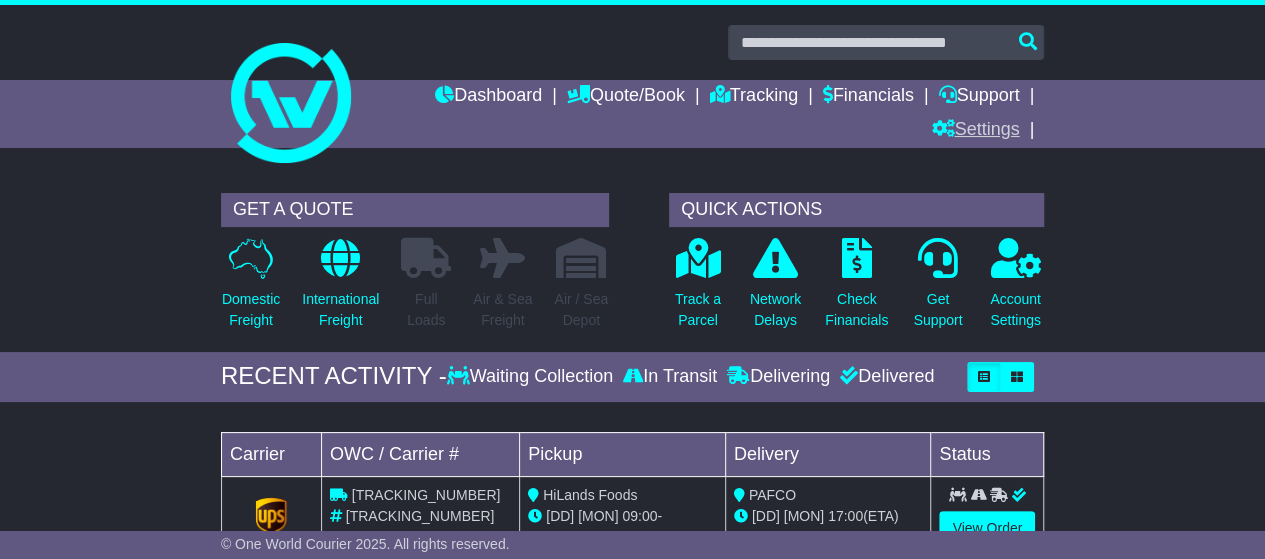 click on "Settings" at bounding box center [975, 131] 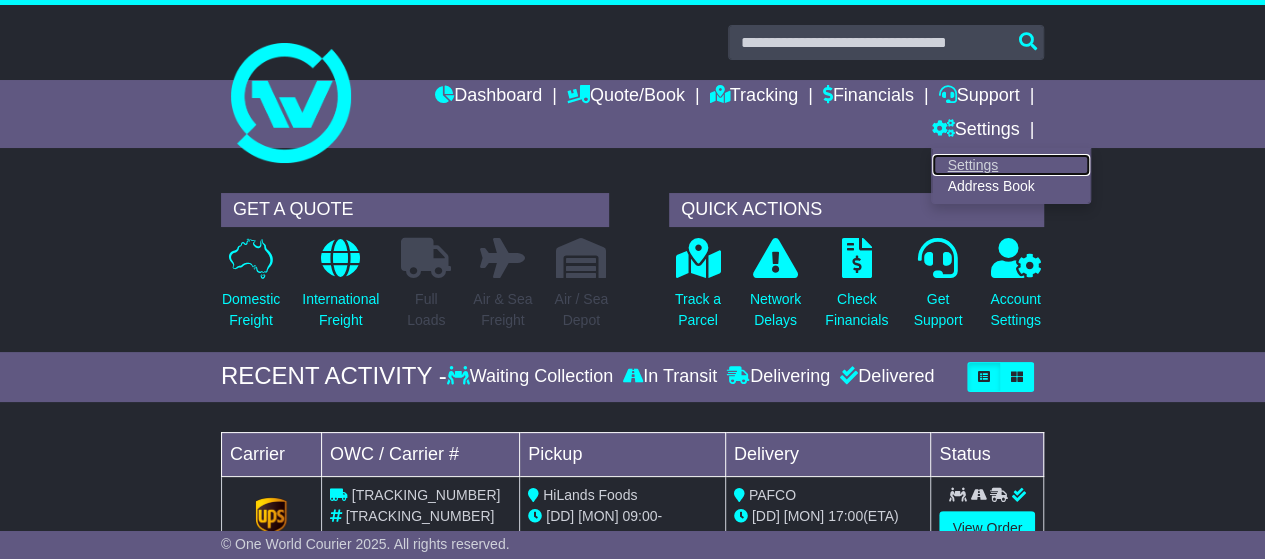 click on "Settings" at bounding box center [1011, 165] 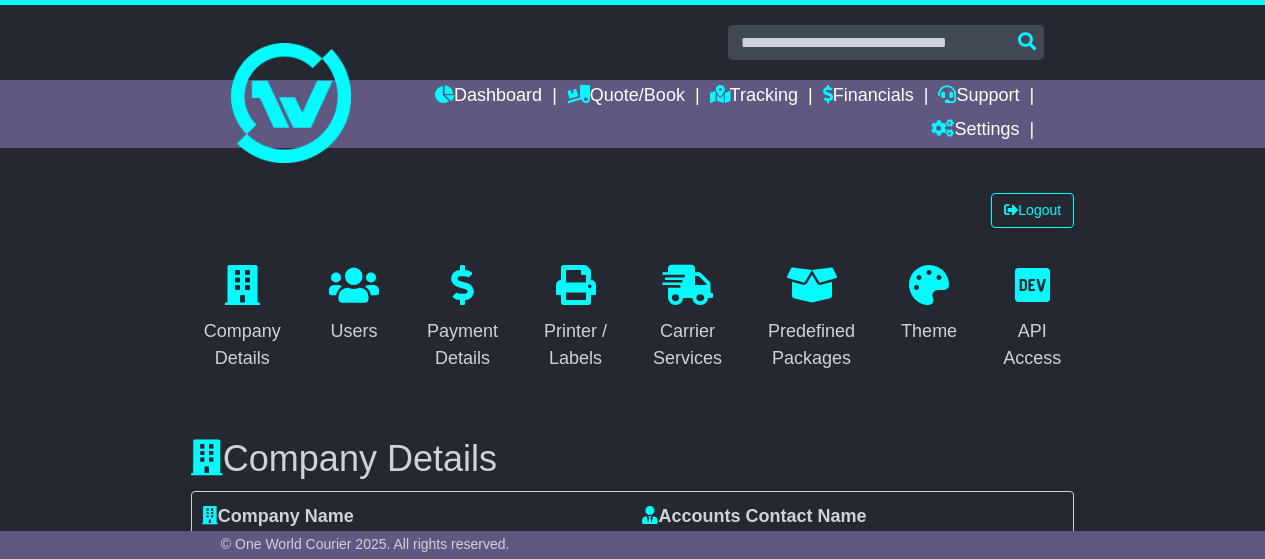select on "**********" 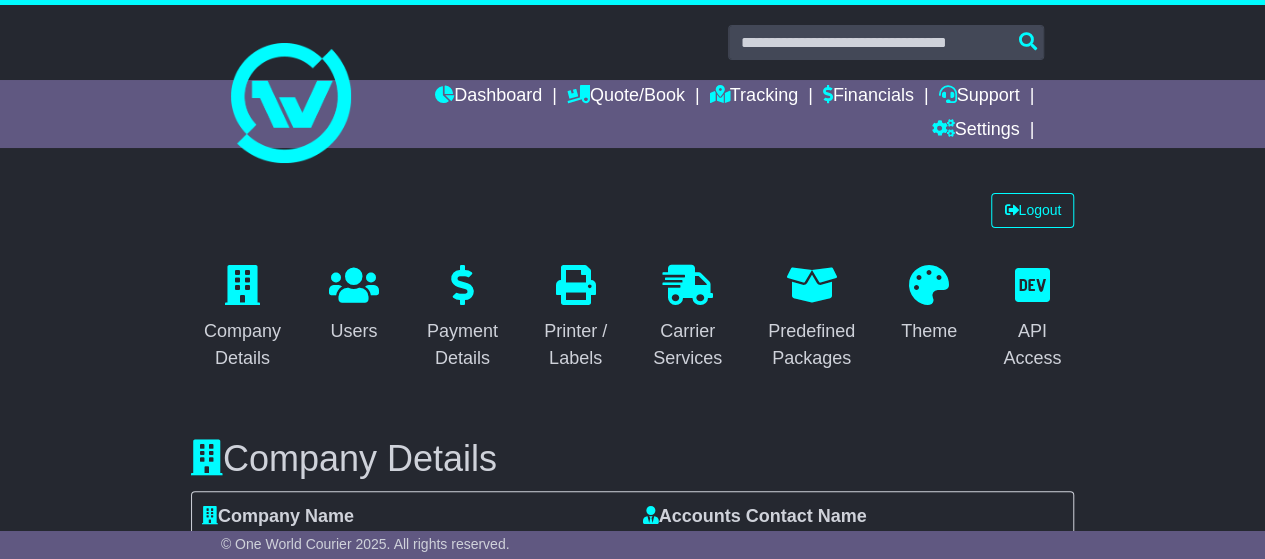 scroll, scrollTop: 0, scrollLeft: 0, axis: both 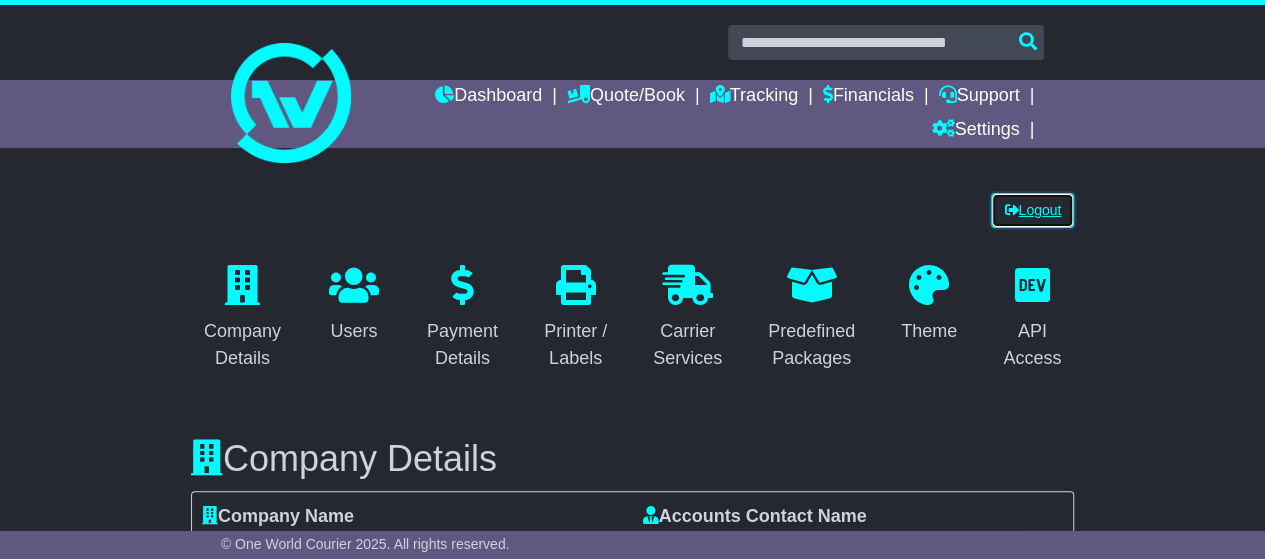 click on "Logout" at bounding box center (1032, 210) 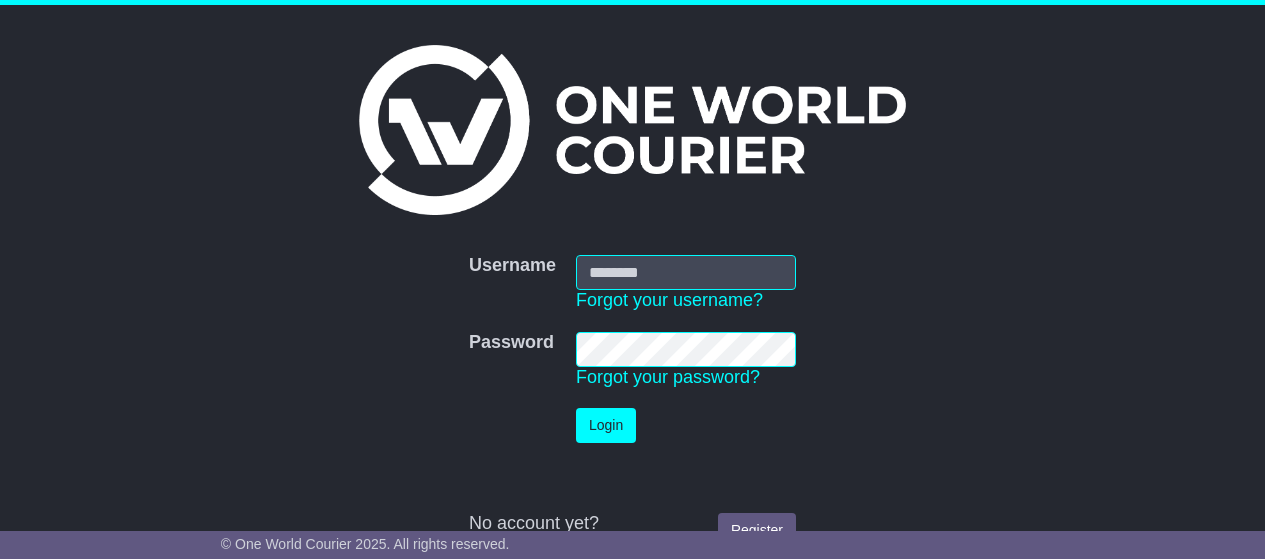 scroll, scrollTop: 0, scrollLeft: 0, axis: both 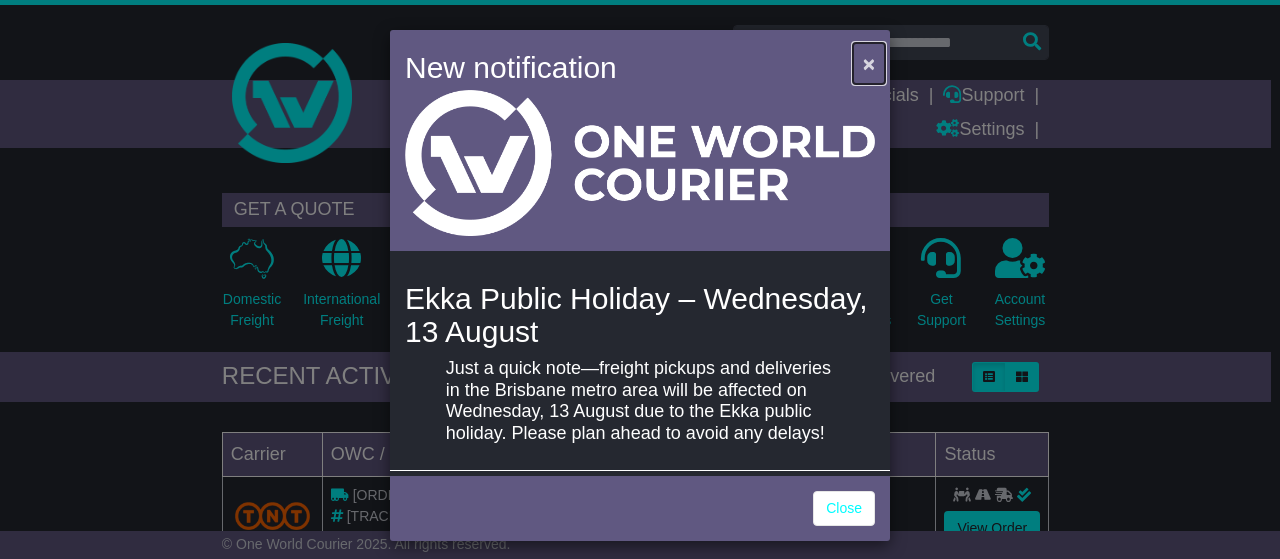 click on "×" at bounding box center (869, 63) 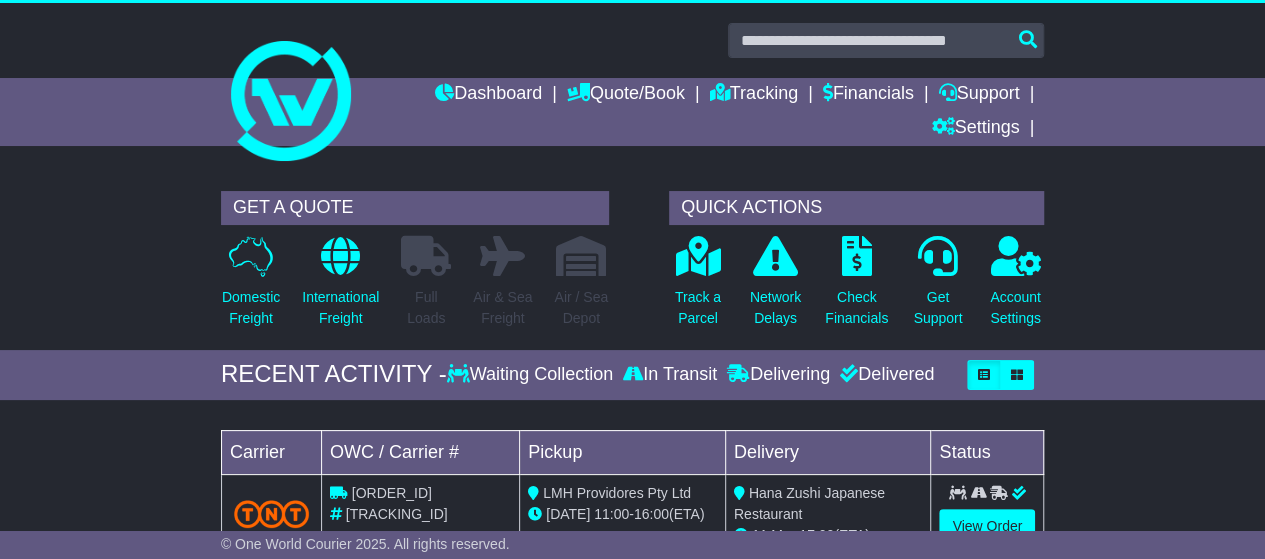 scroll, scrollTop: 0, scrollLeft: 0, axis: both 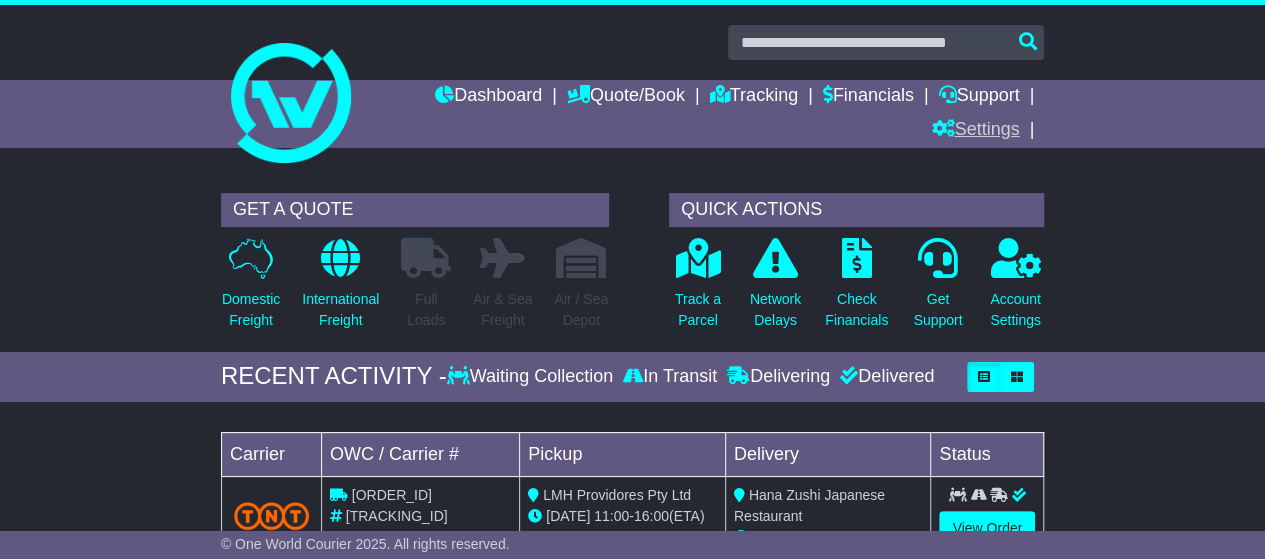click on "Settings" at bounding box center [975, 131] 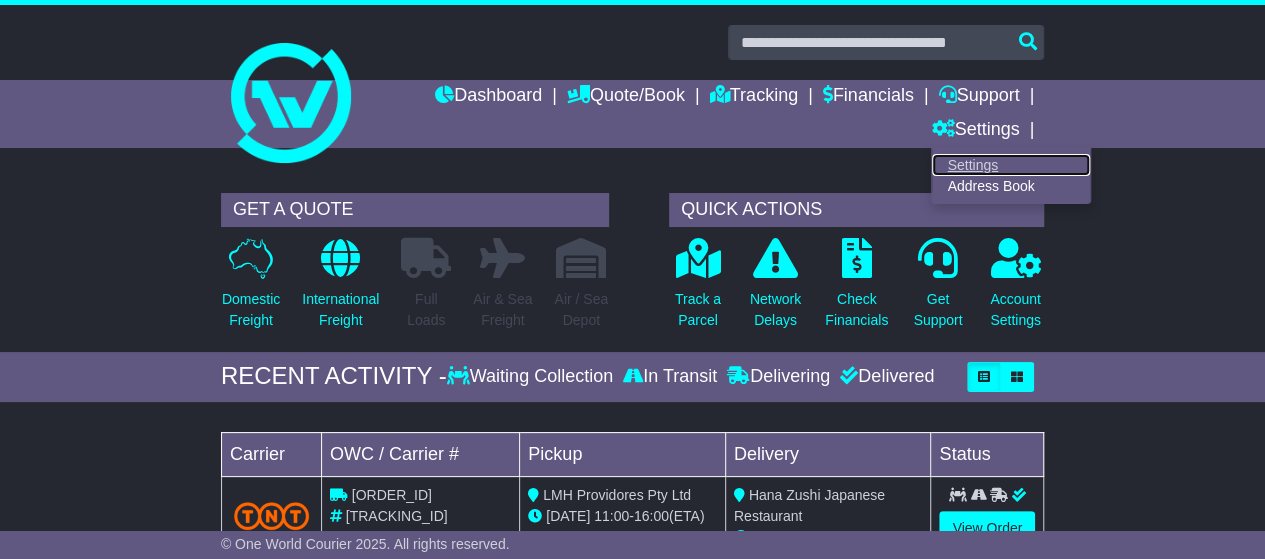 click on "Settings" at bounding box center (1011, 165) 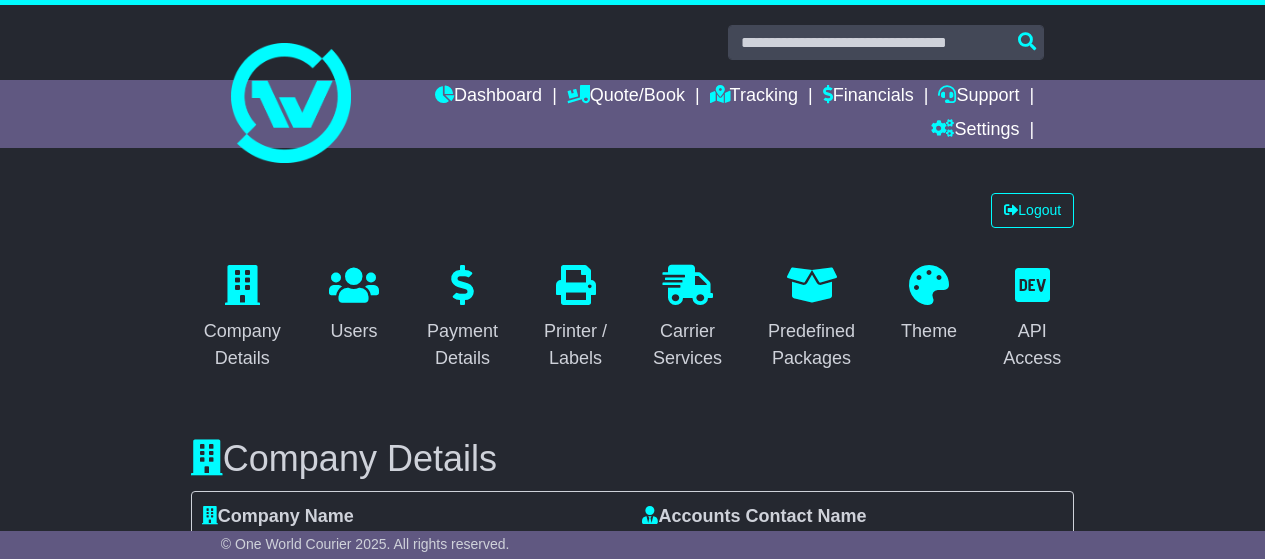 select on "**********" 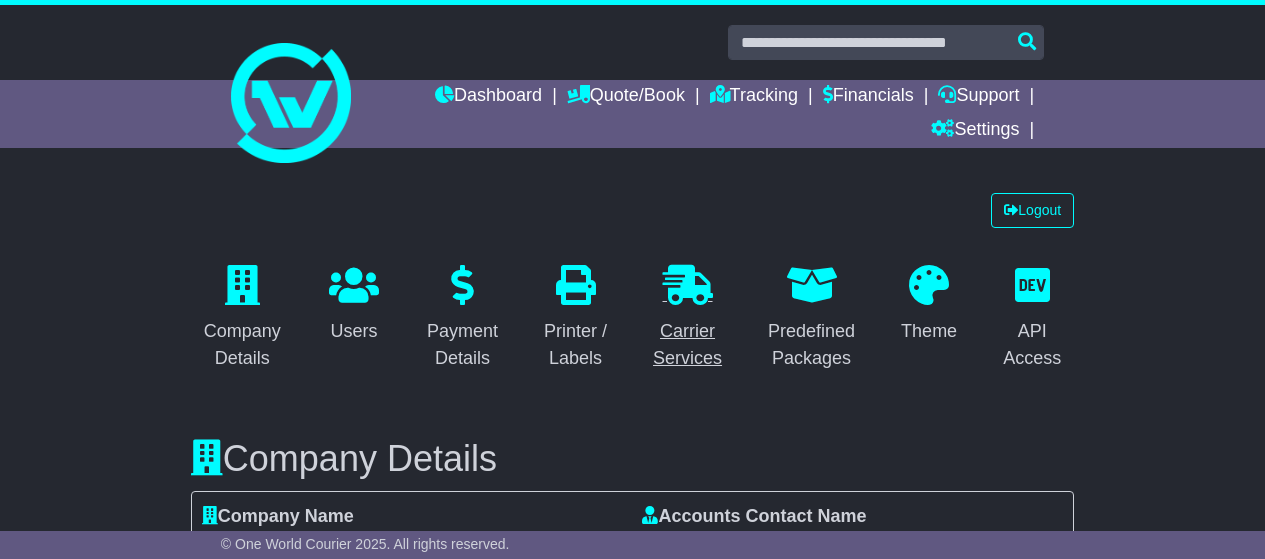 scroll, scrollTop: 0, scrollLeft: 0, axis: both 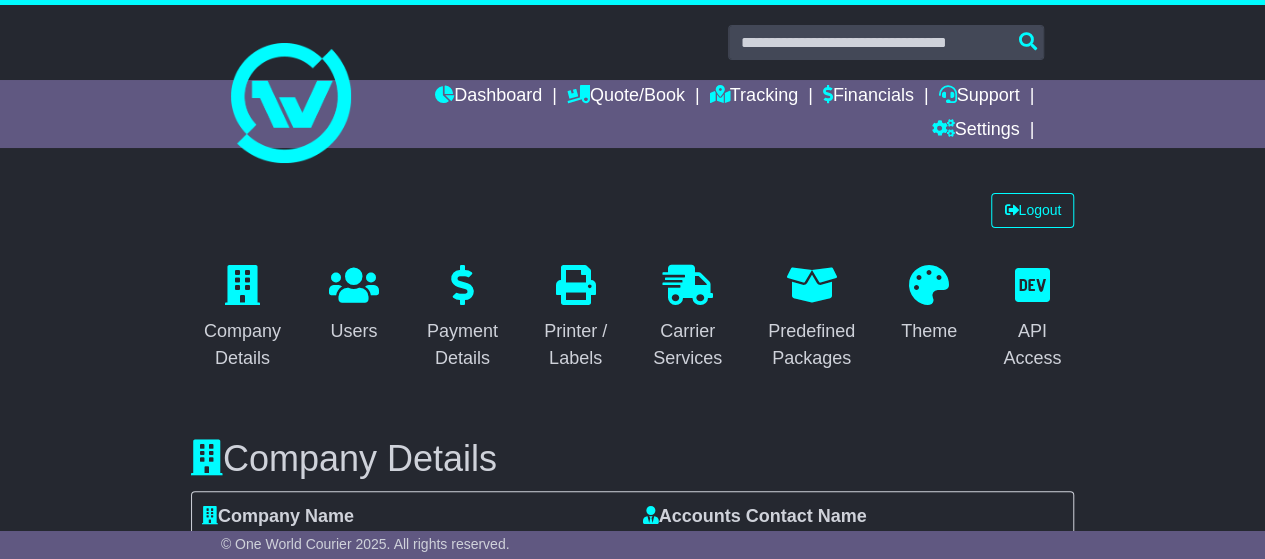click on "Logout
Company Details
Users
Payment Details
**" at bounding box center (632, 3378) 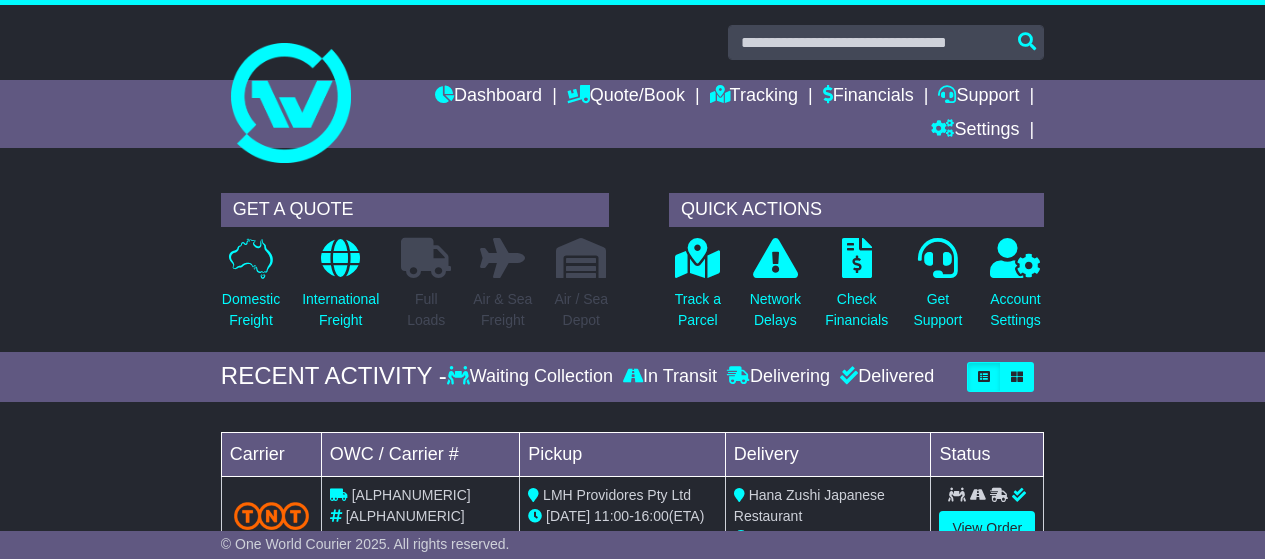 scroll, scrollTop: 0, scrollLeft: 0, axis: both 